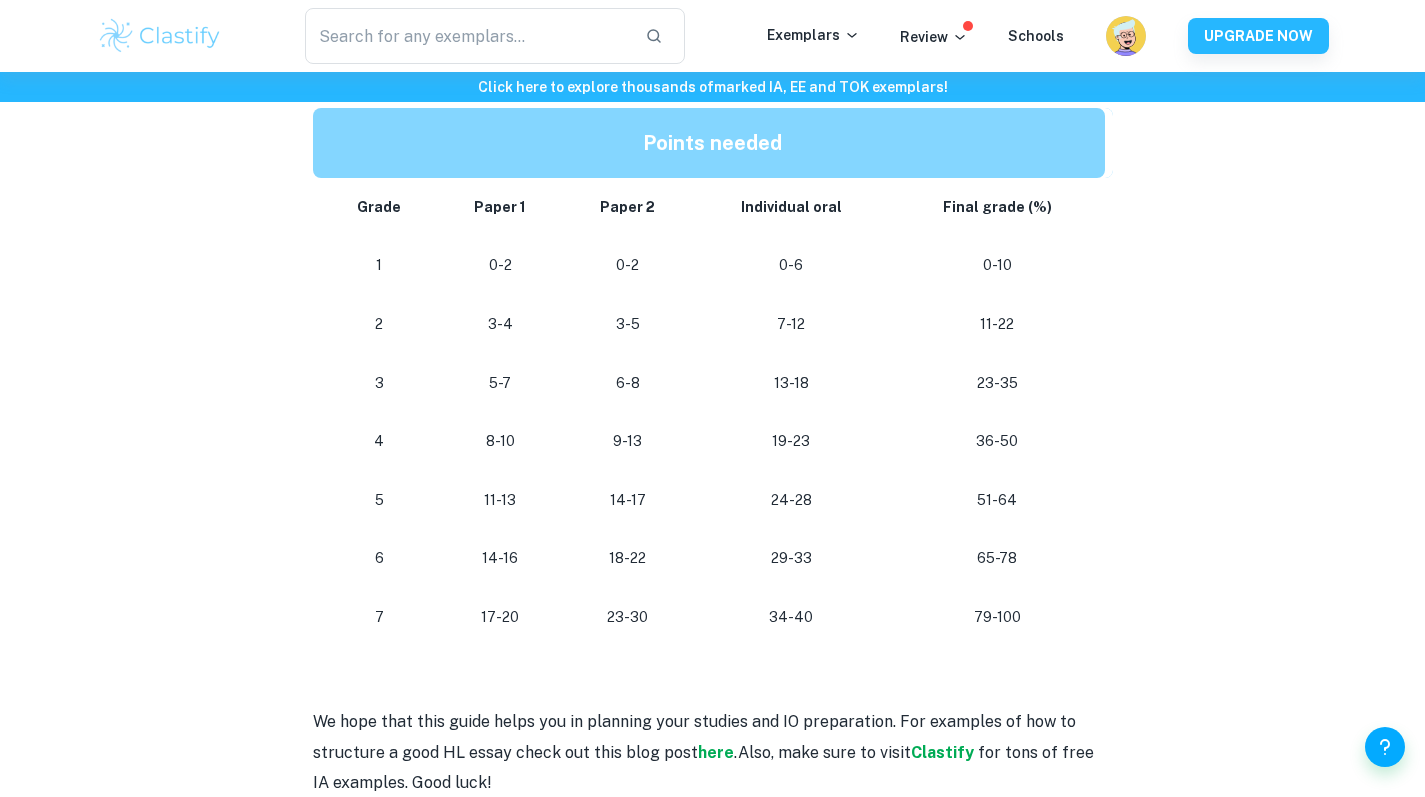 scroll, scrollTop: 1968, scrollLeft: 0, axis: vertical 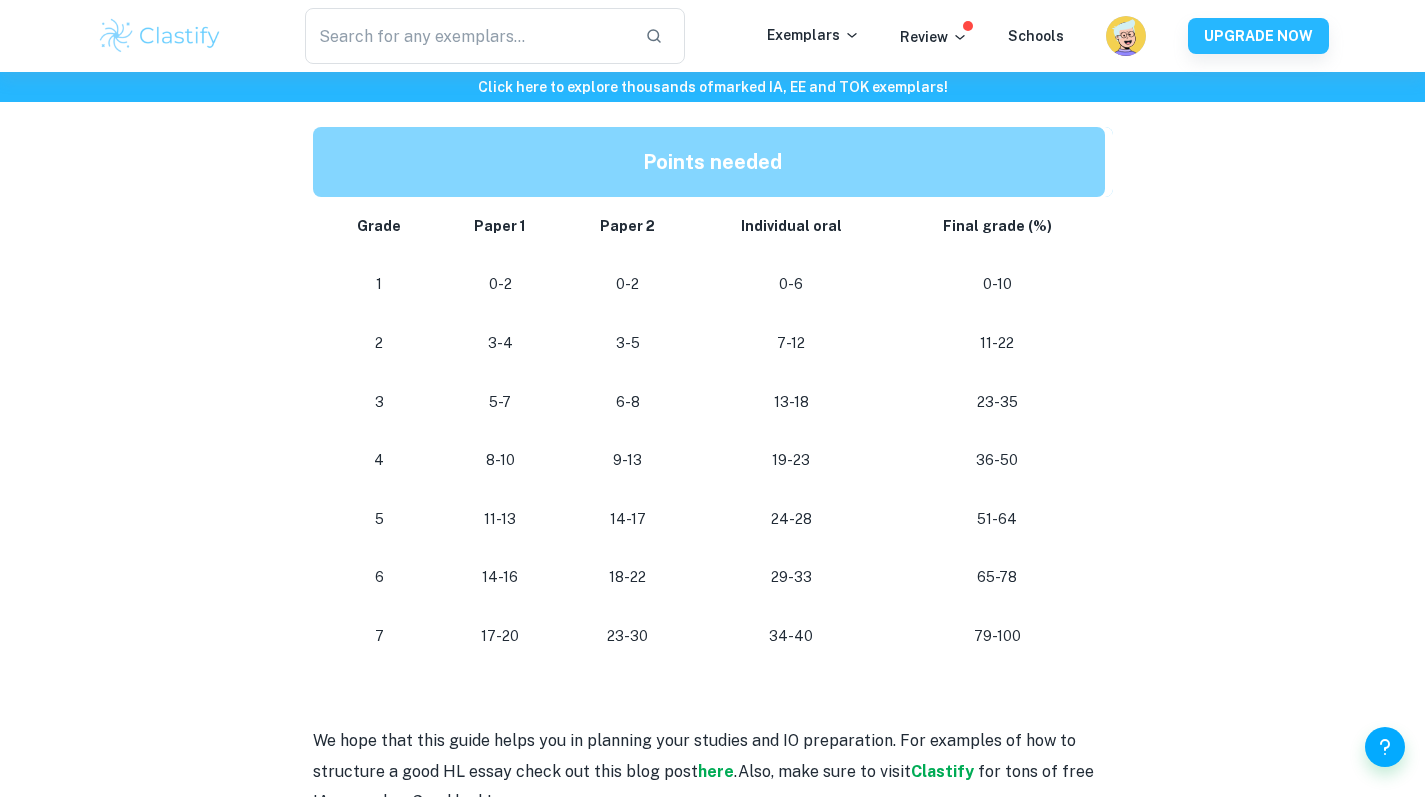 click on "​ Exemplars Review Schools UPGRADE NOW" at bounding box center (712, 36) 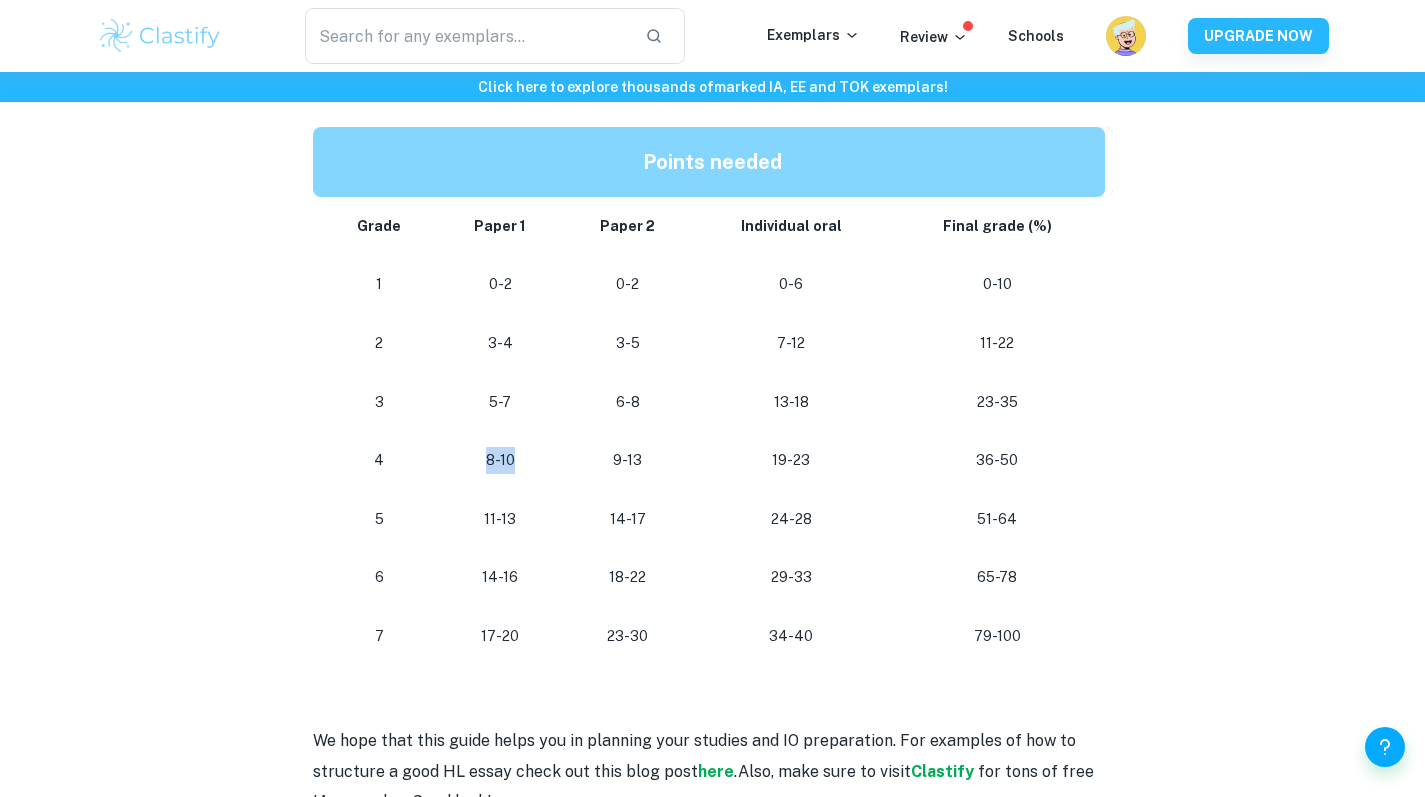 drag, startPoint x: 488, startPoint y: 445, endPoint x: 532, endPoint y: 445, distance: 44 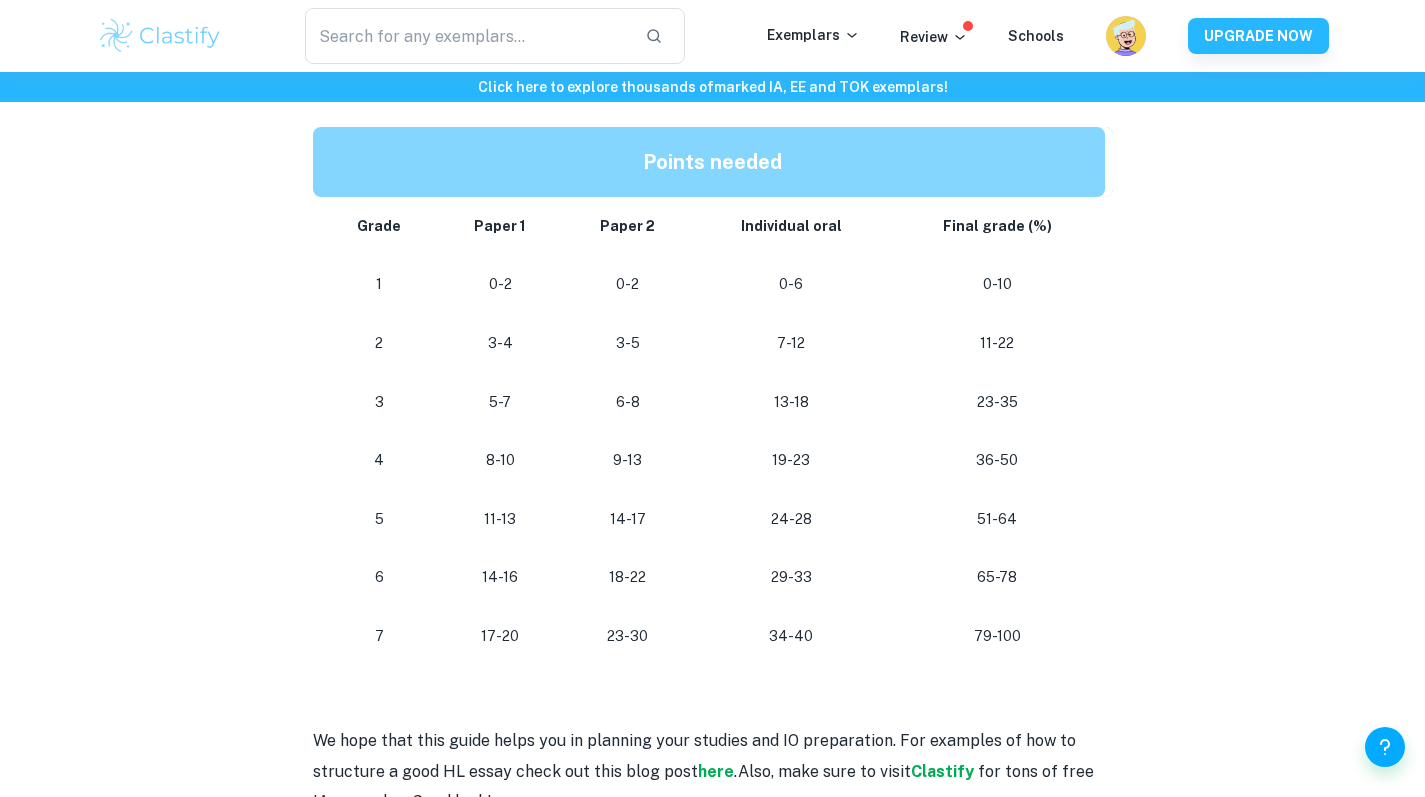 click on "9-13" at bounding box center (628, 460) 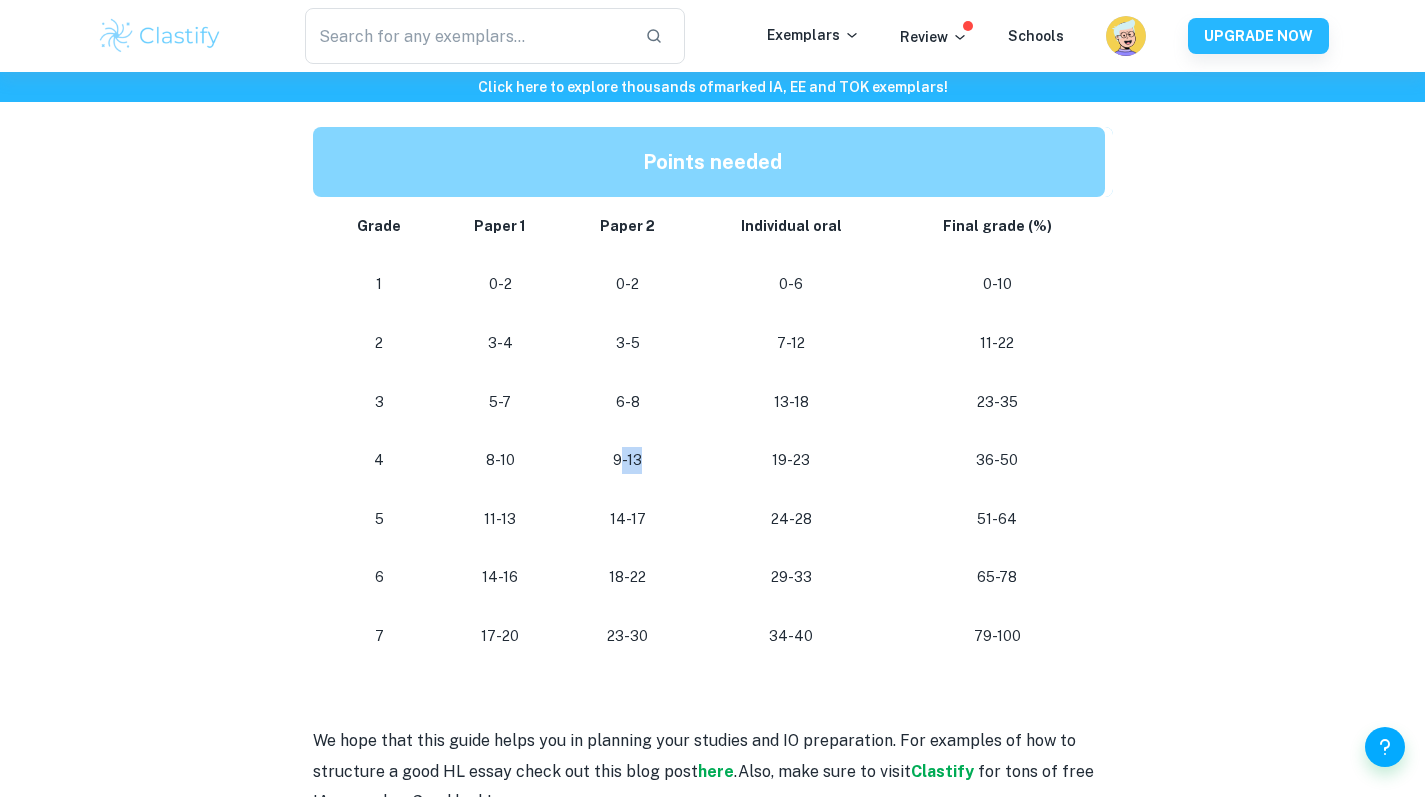 drag, startPoint x: 624, startPoint y: 445, endPoint x: 647, endPoint y: 445, distance: 23 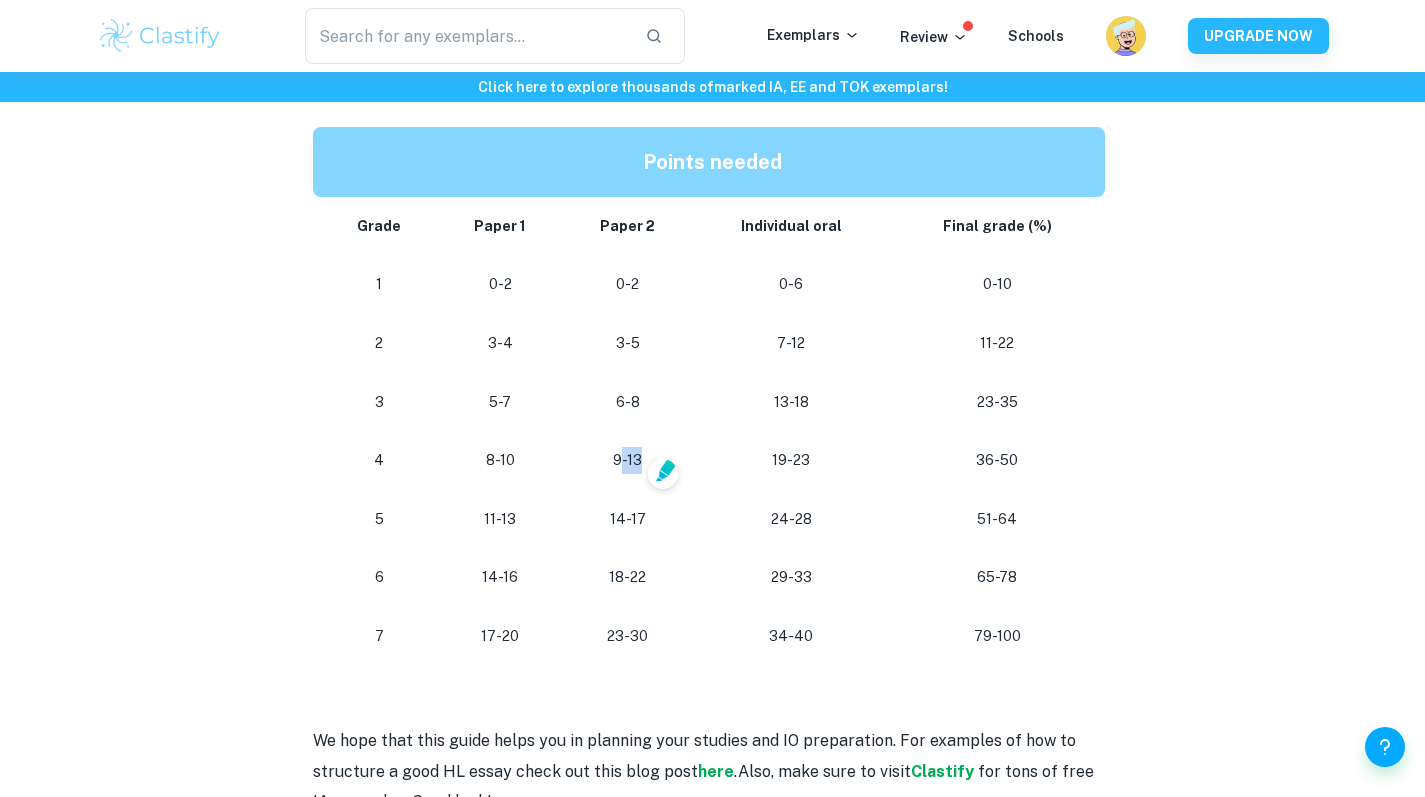 click on "9-13" at bounding box center [628, 460] 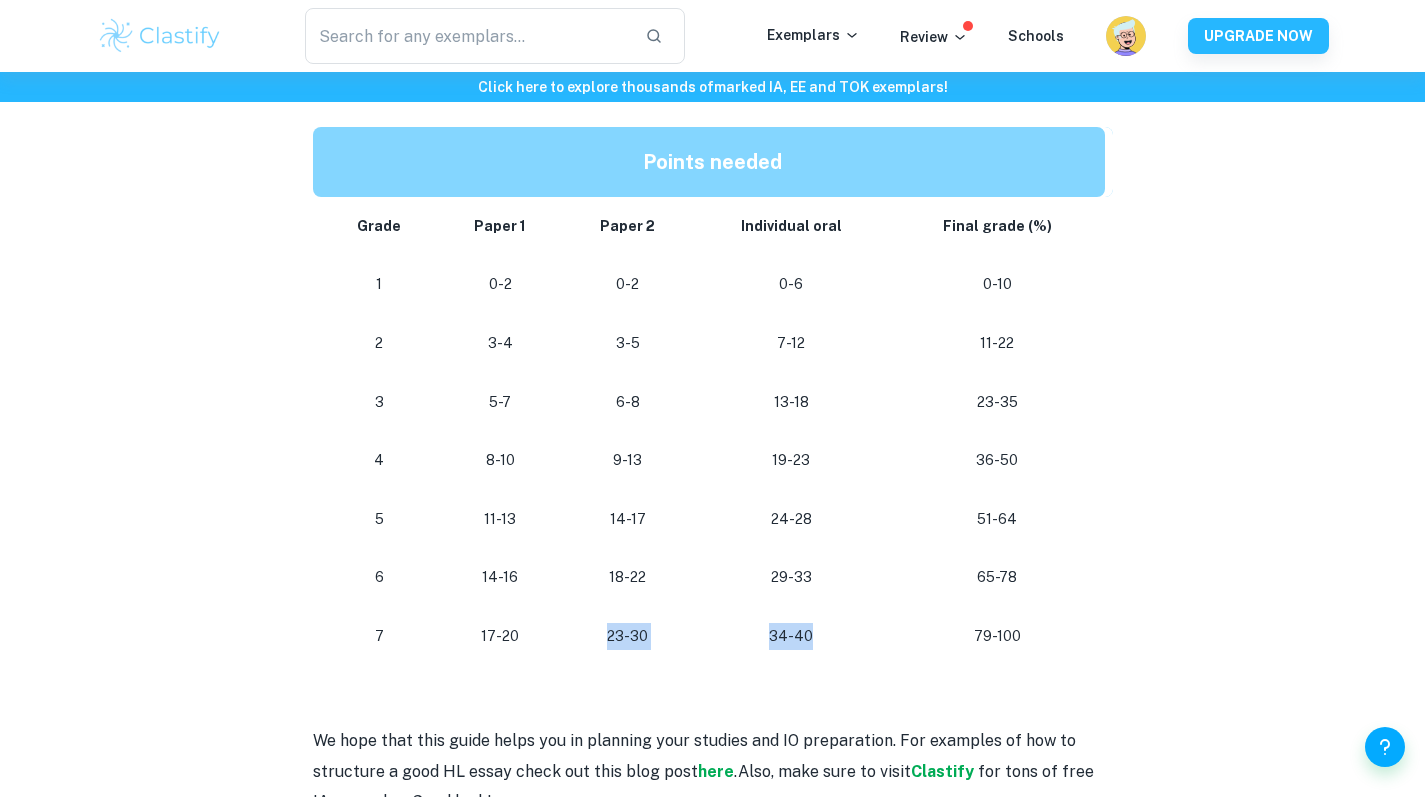 drag, startPoint x: 612, startPoint y: 623, endPoint x: 746, endPoint y: 633, distance: 134.37262 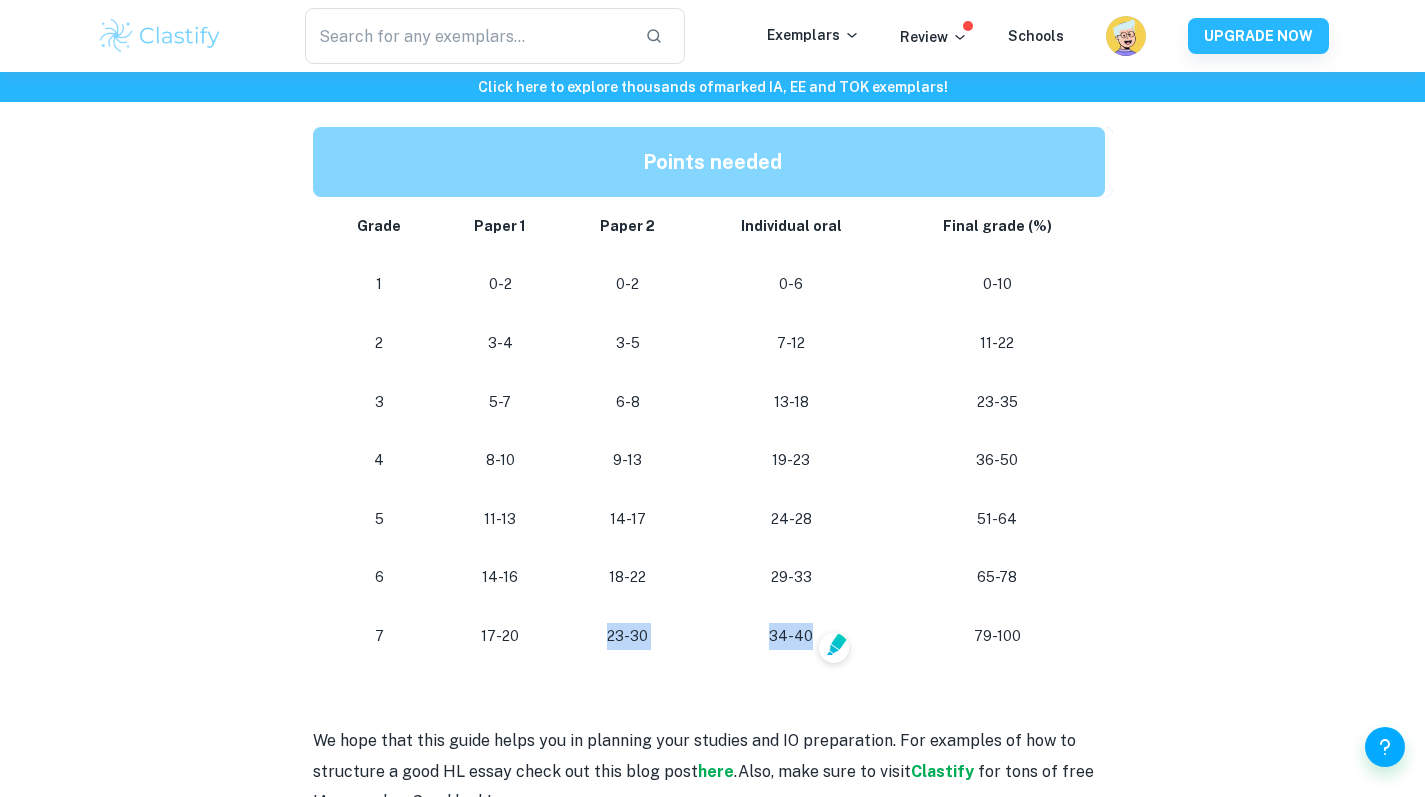 click on "34-40" at bounding box center (791, 636) 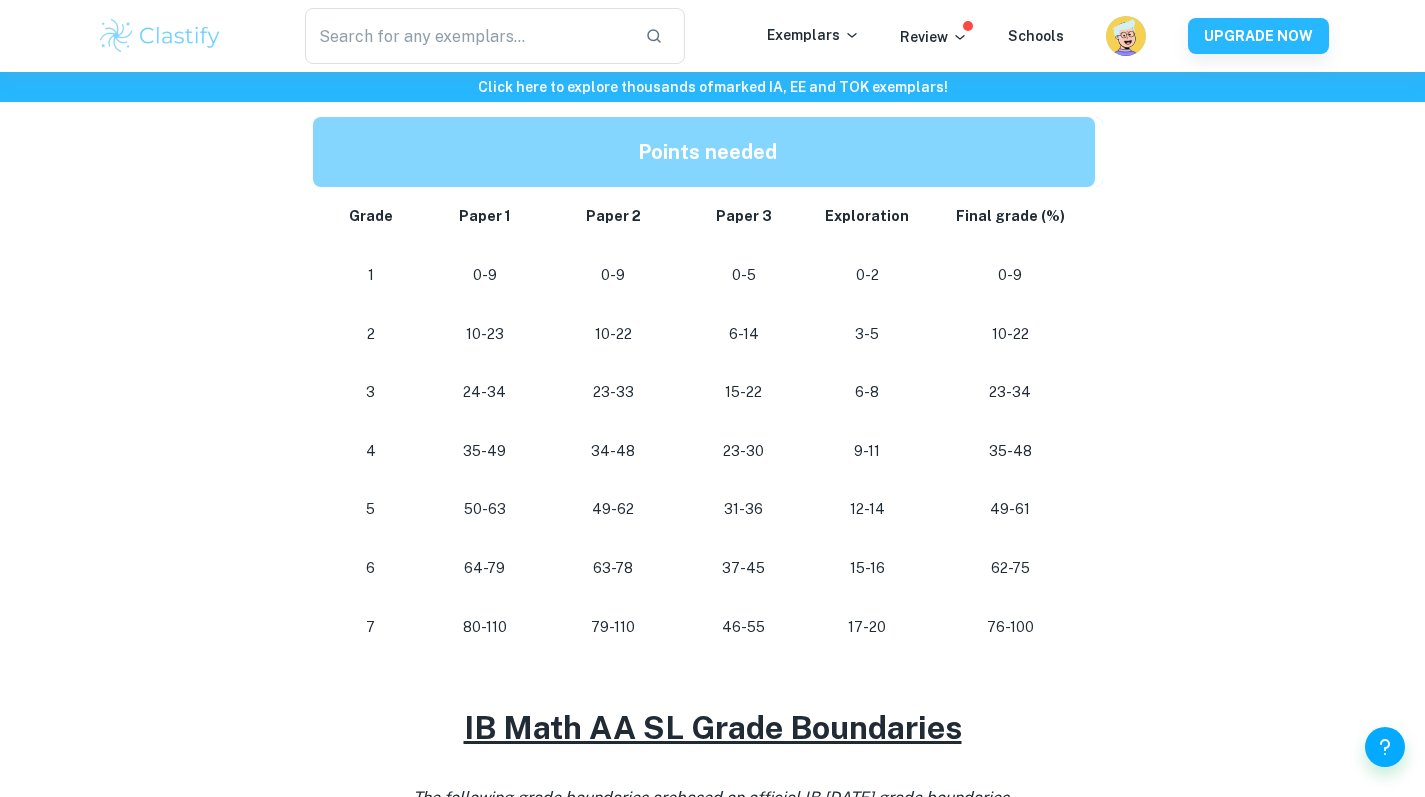 scroll, scrollTop: 995, scrollLeft: 0, axis: vertical 